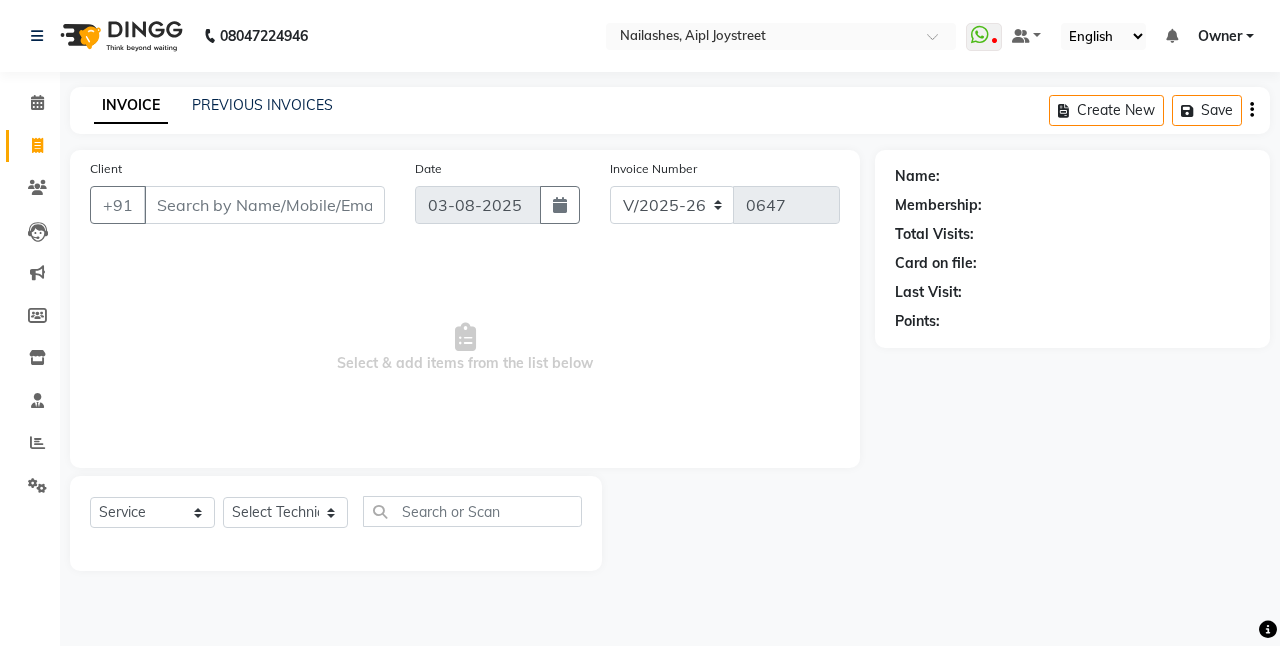 select on "5749" 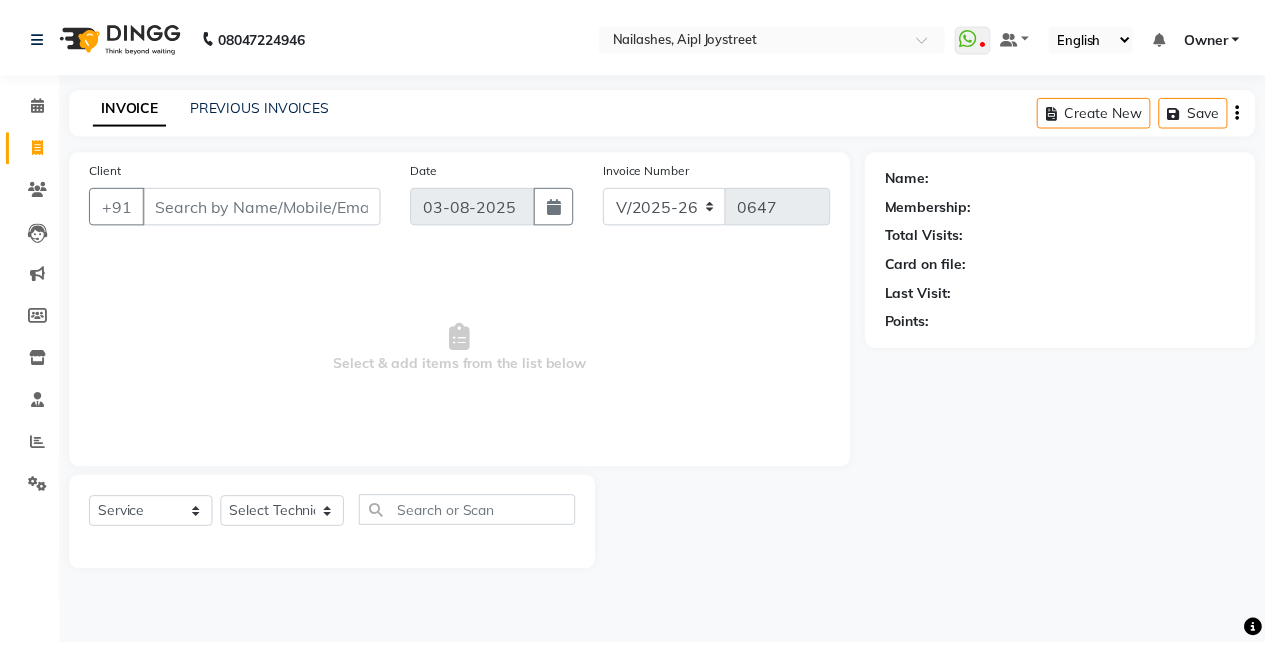 scroll, scrollTop: 0, scrollLeft: 0, axis: both 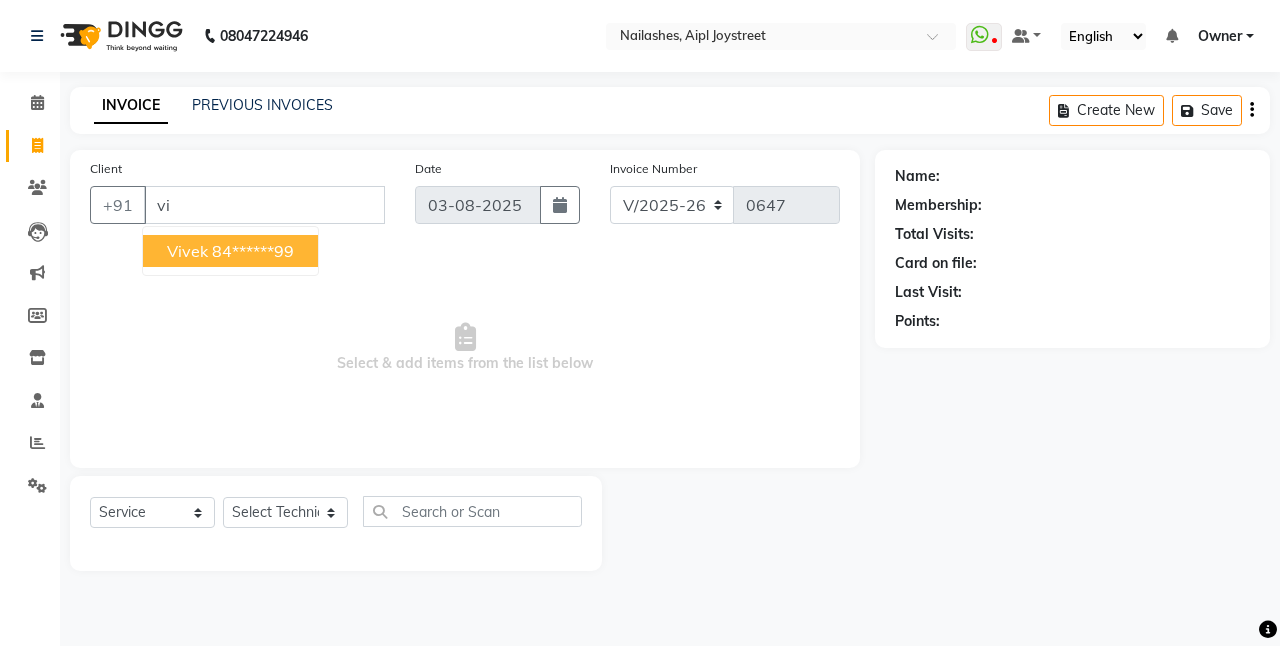 type on "v" 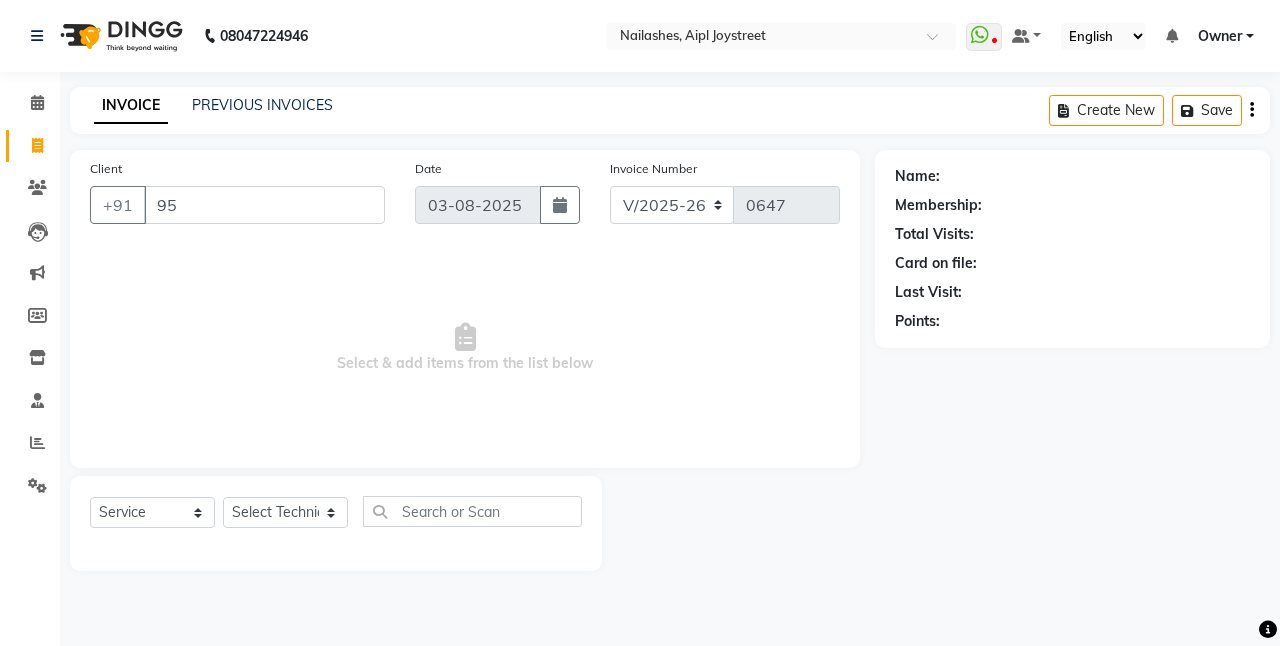 type on "9" 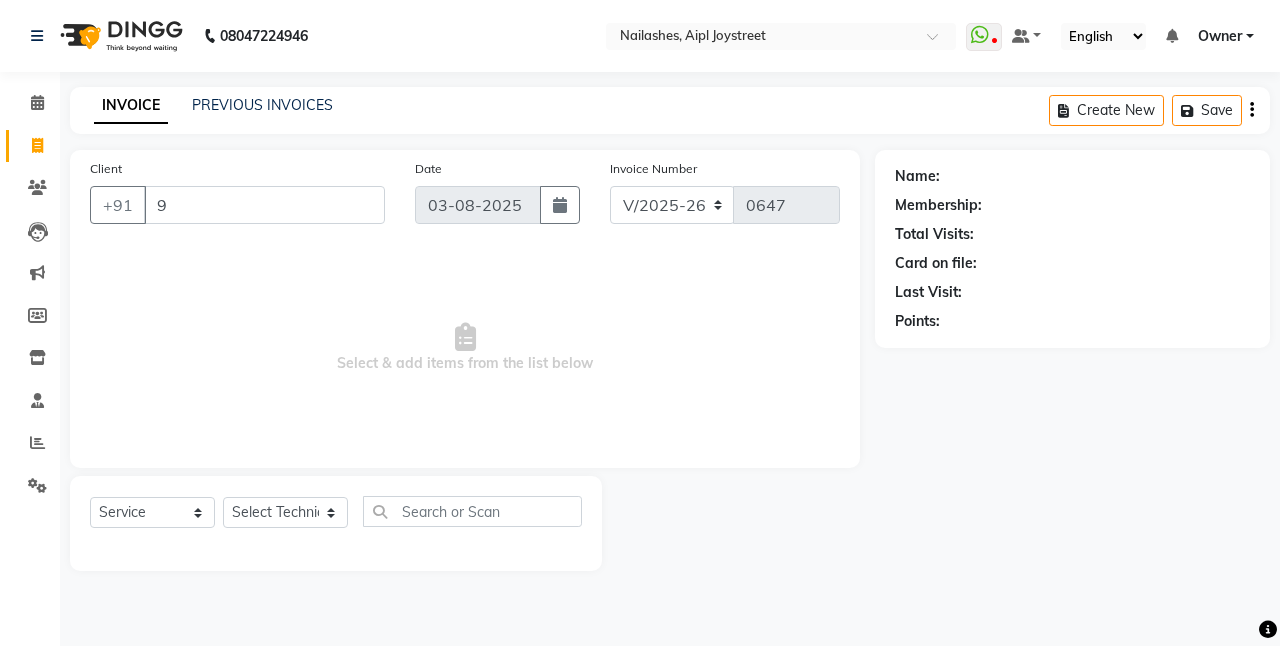 type 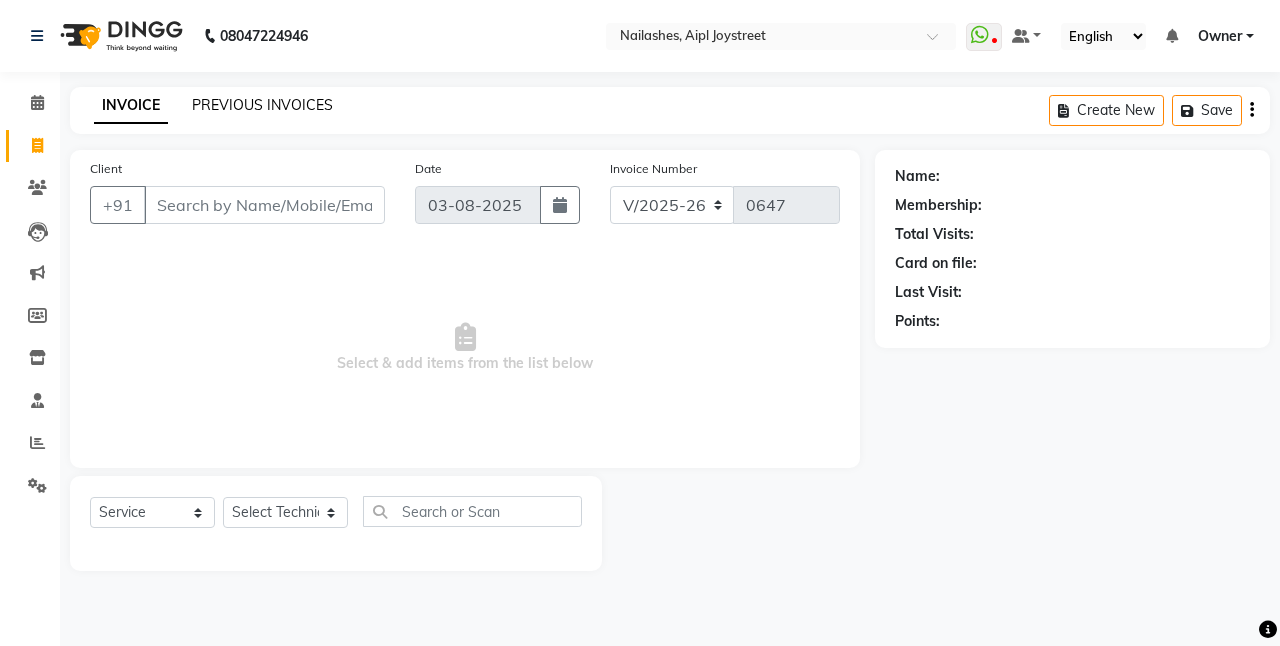 click on "PREVIOUS INVOICES" 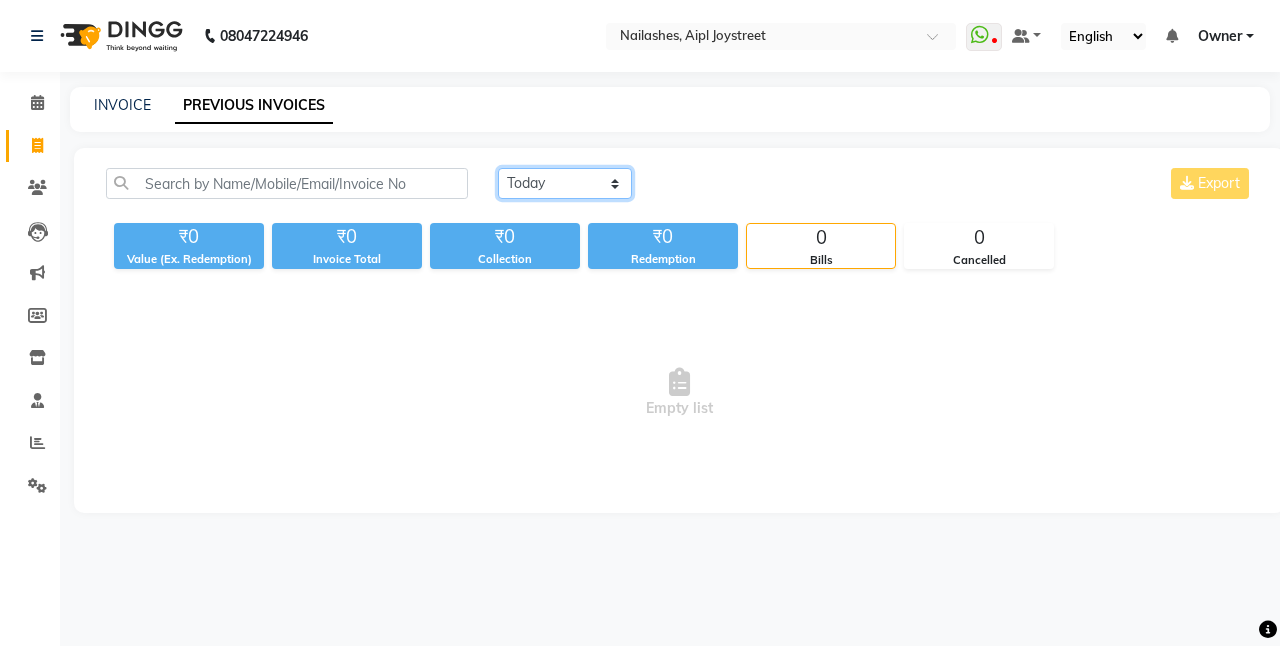 click on "Today Yesterday Custom Range" 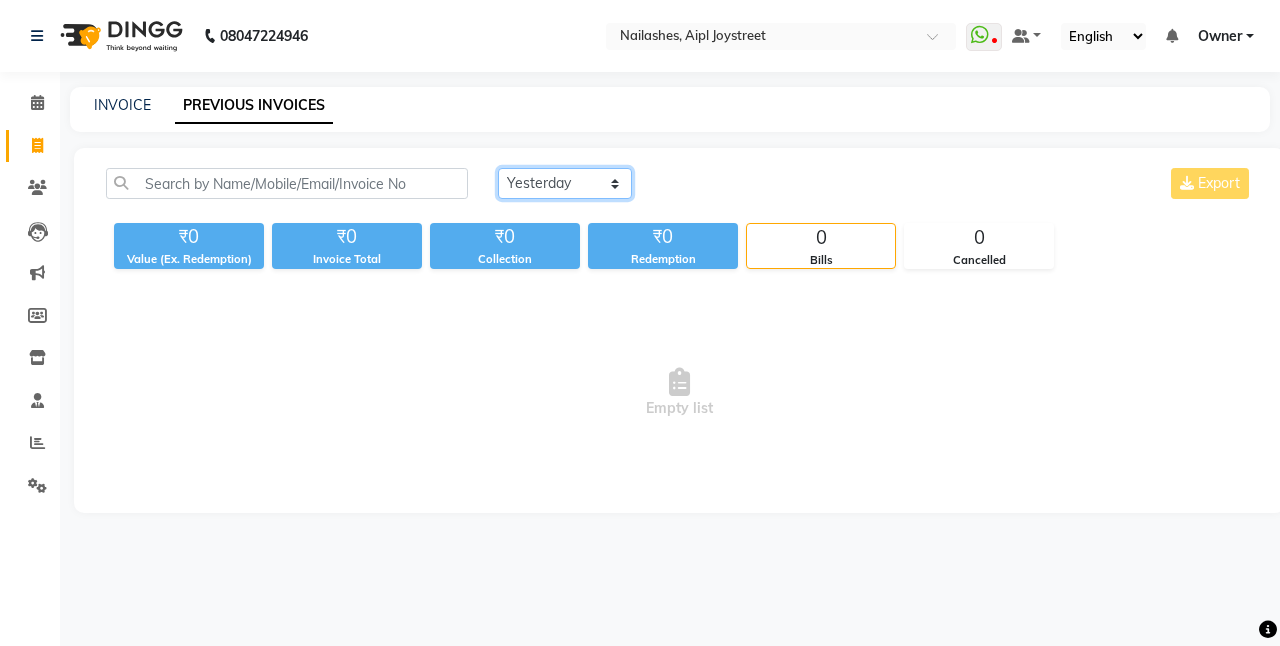 click on "Today Yesterday Custom Range" 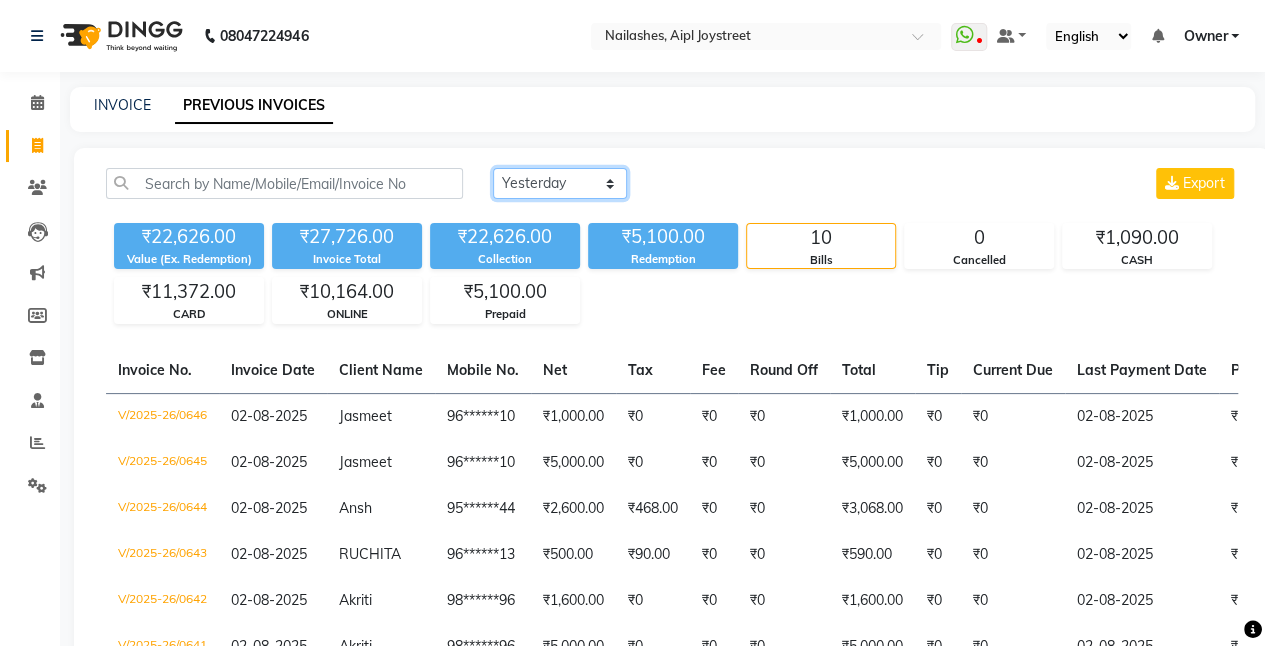 click on "Today Yesterday Custom Range" 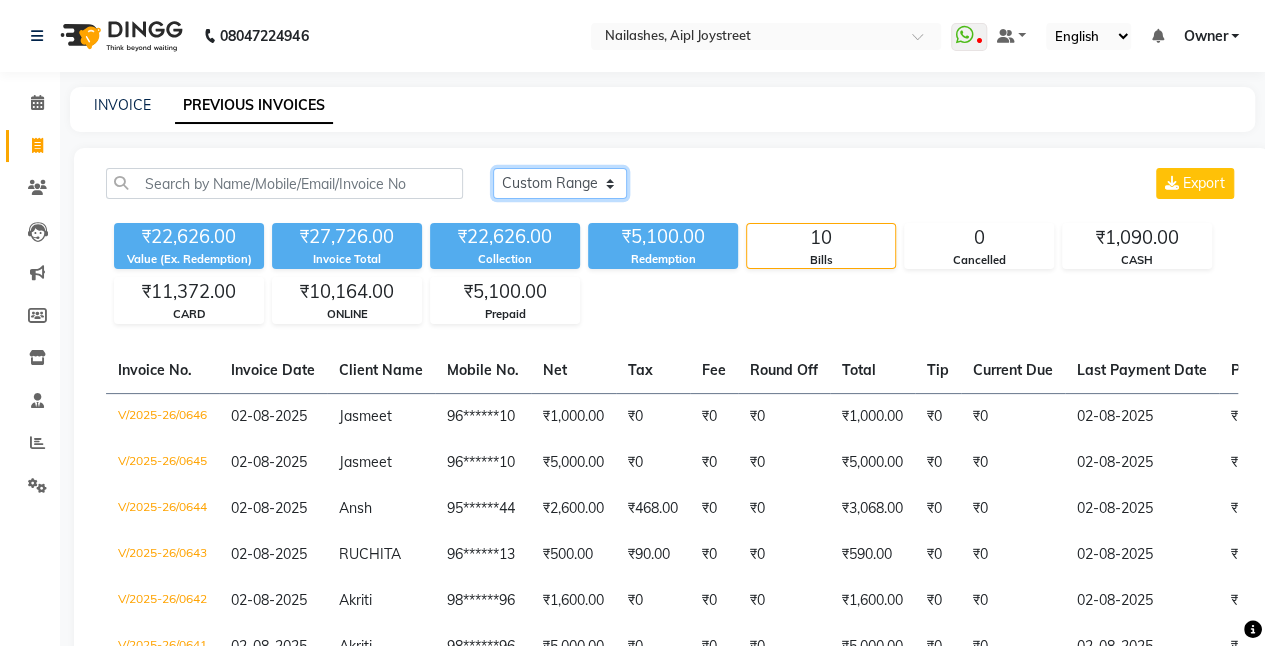 click on "Today Yesterday Custom Range" 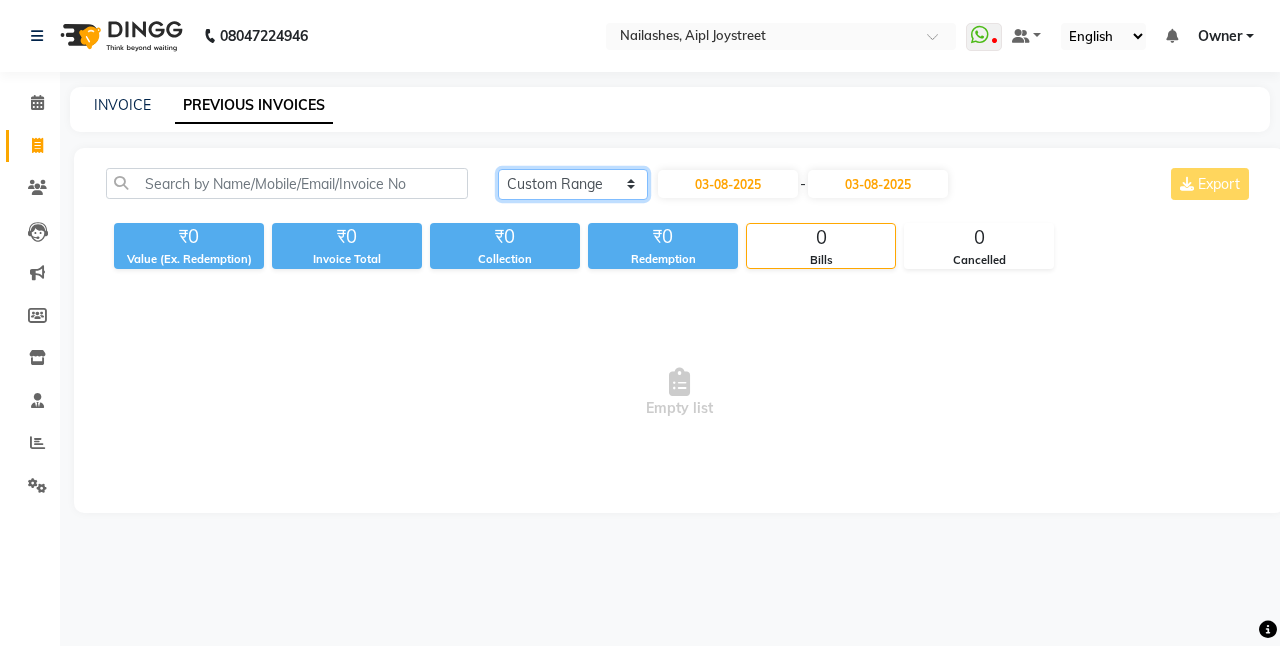 click on "Today Yesterday Custom Range" 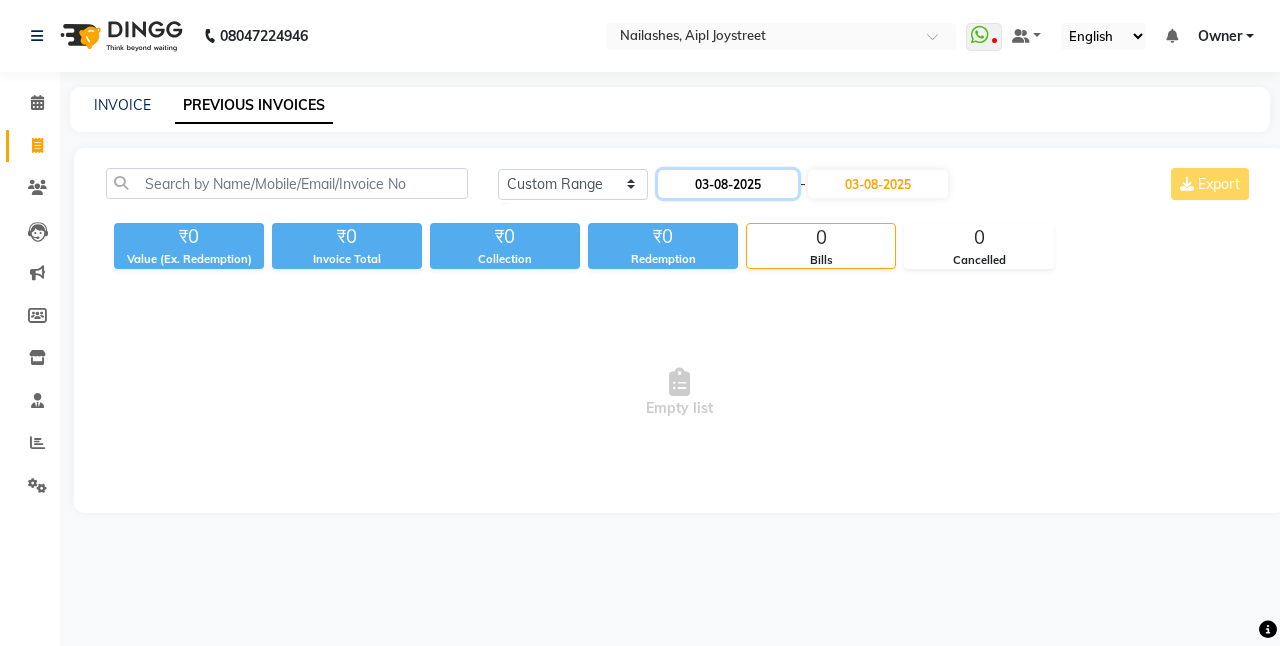 click on "03-08-2025" 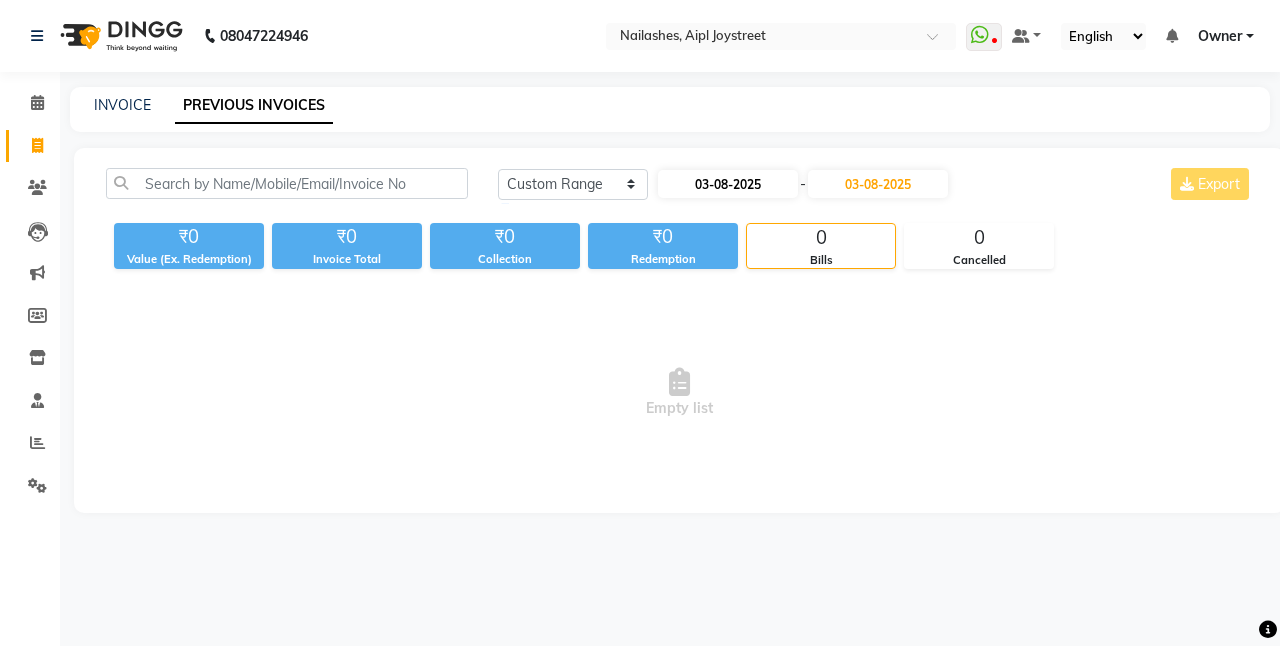 select on "8" 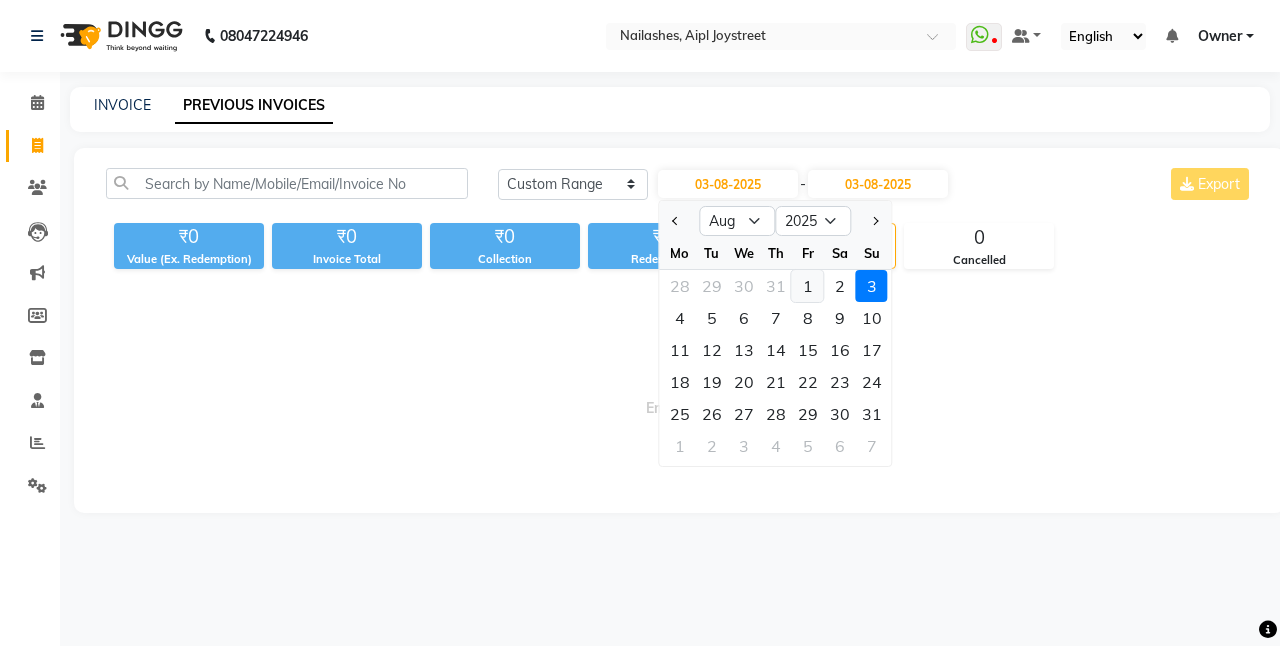 click on "1" 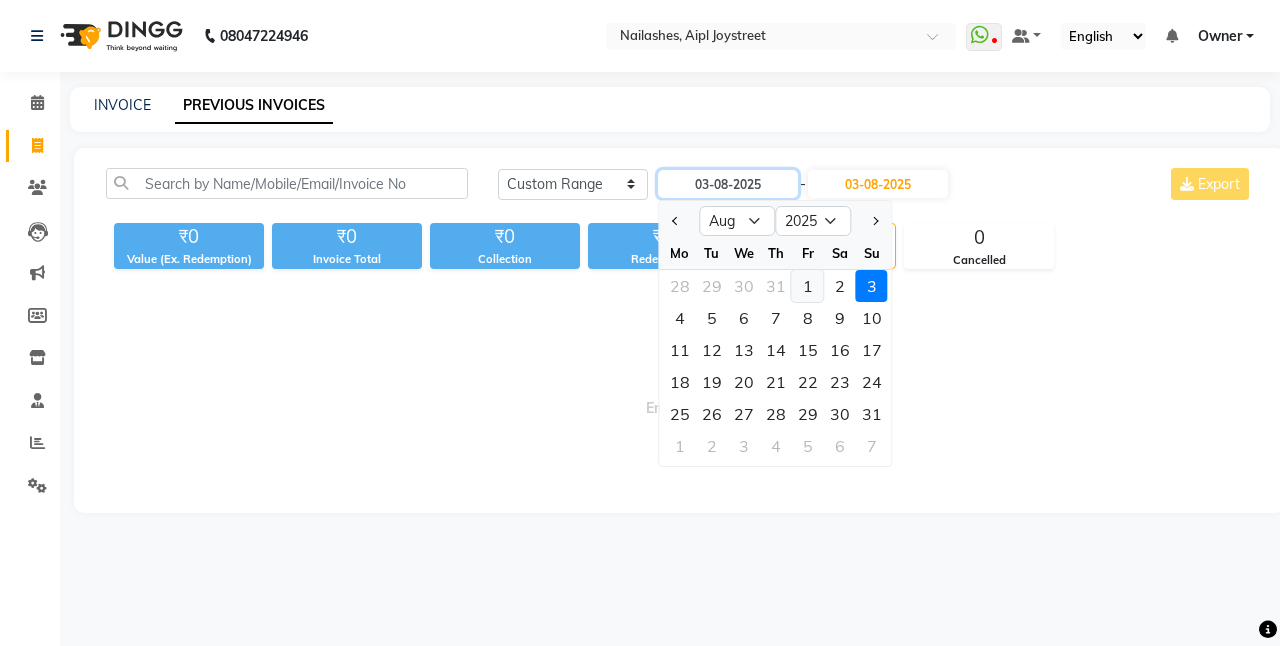 type on "01-08-2025" 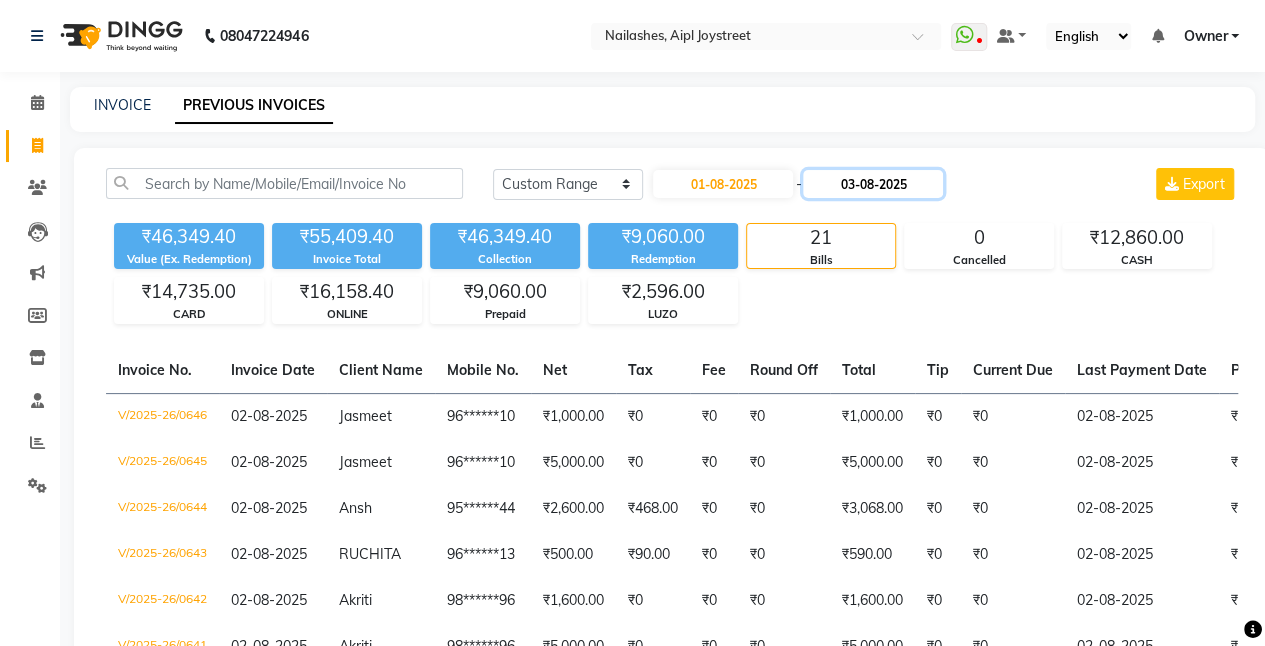 click on "03-08-2025" 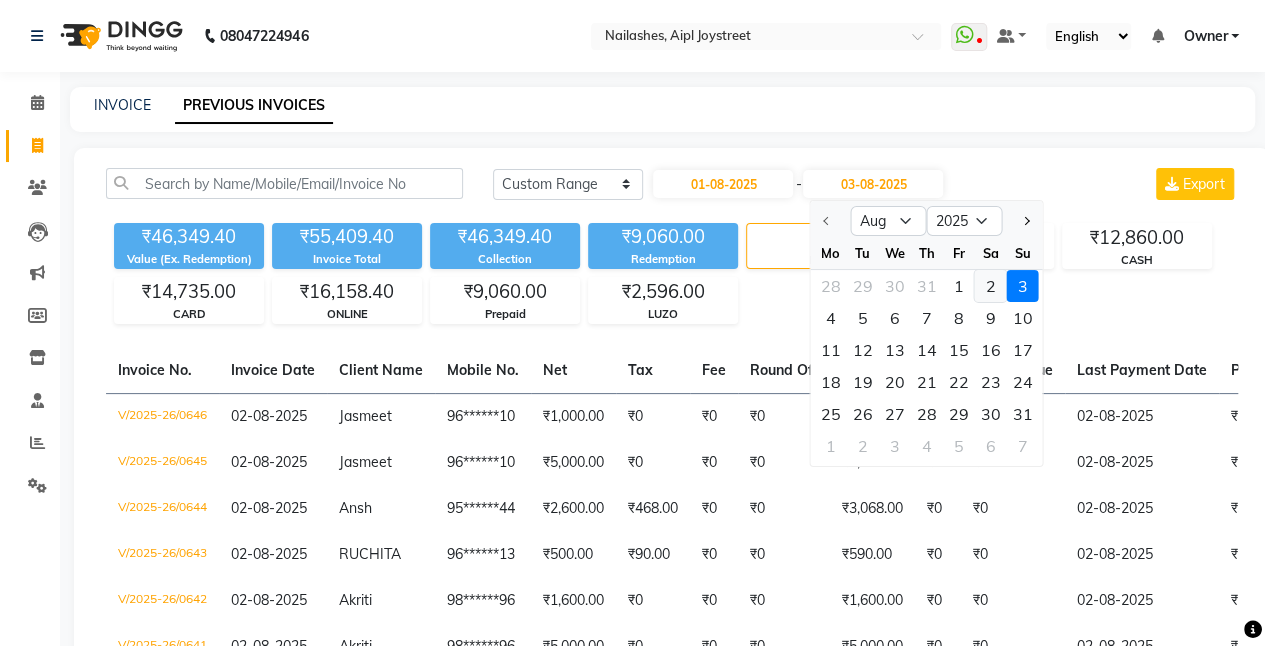 click on "2" 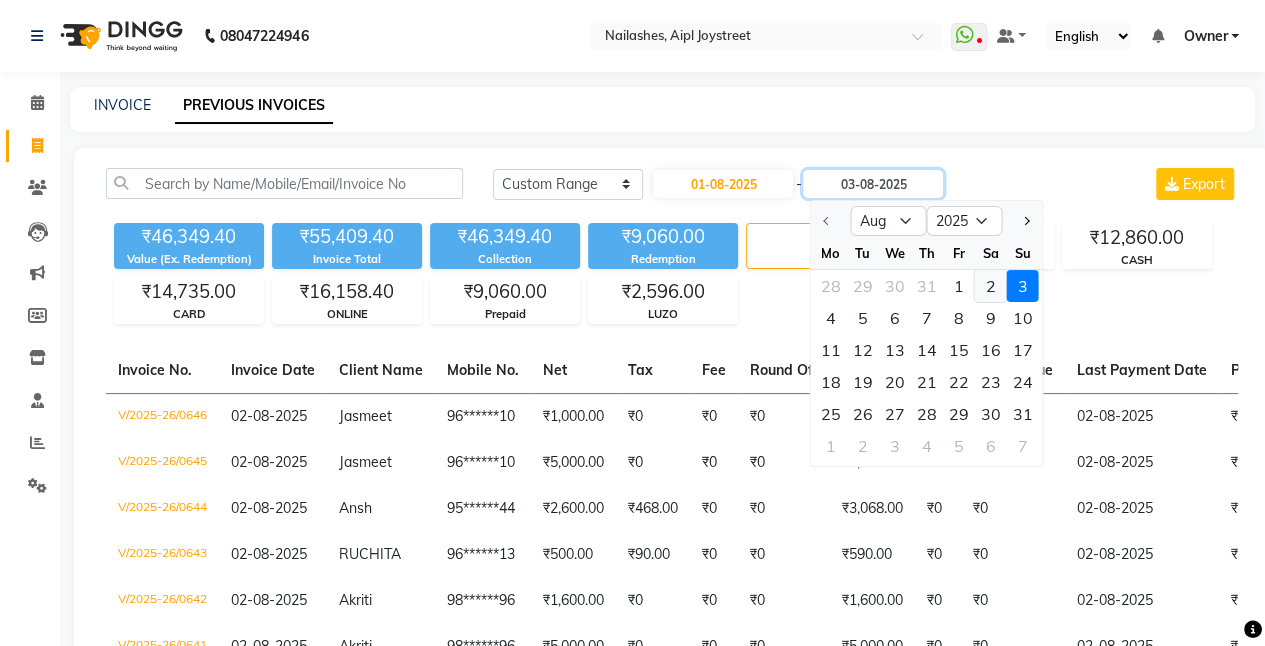 type on "02-08-2025" 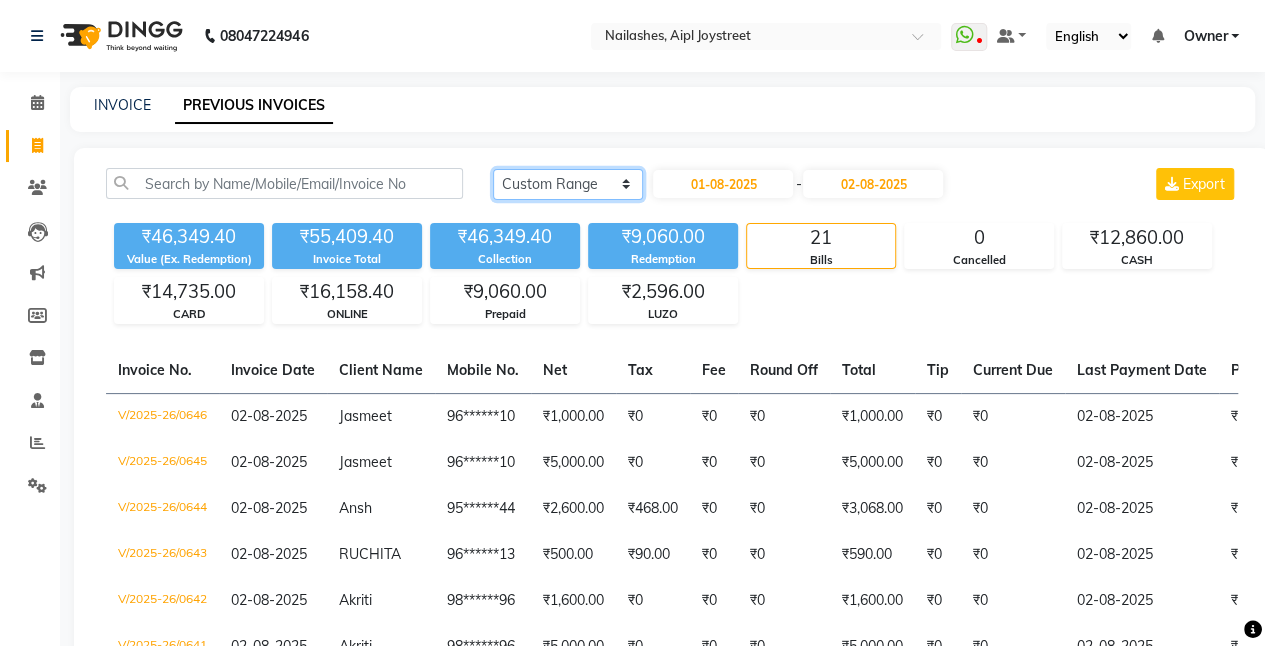 click on "Today Yesterday Custom Range" 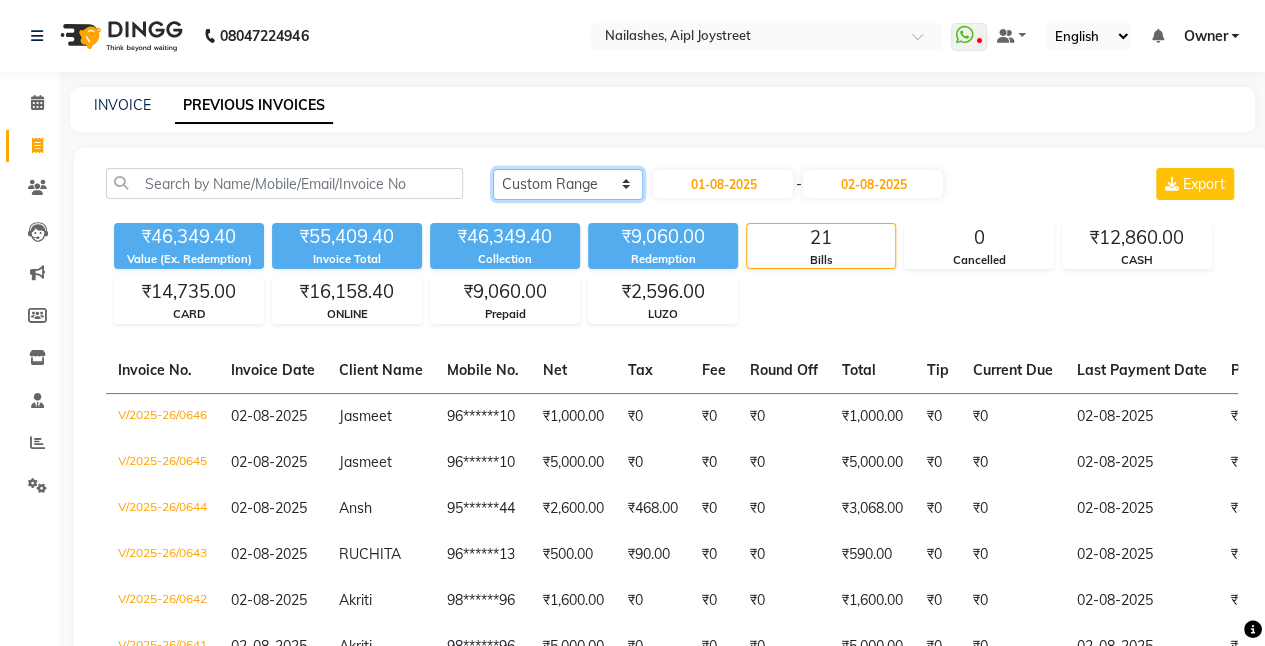 select on "today" 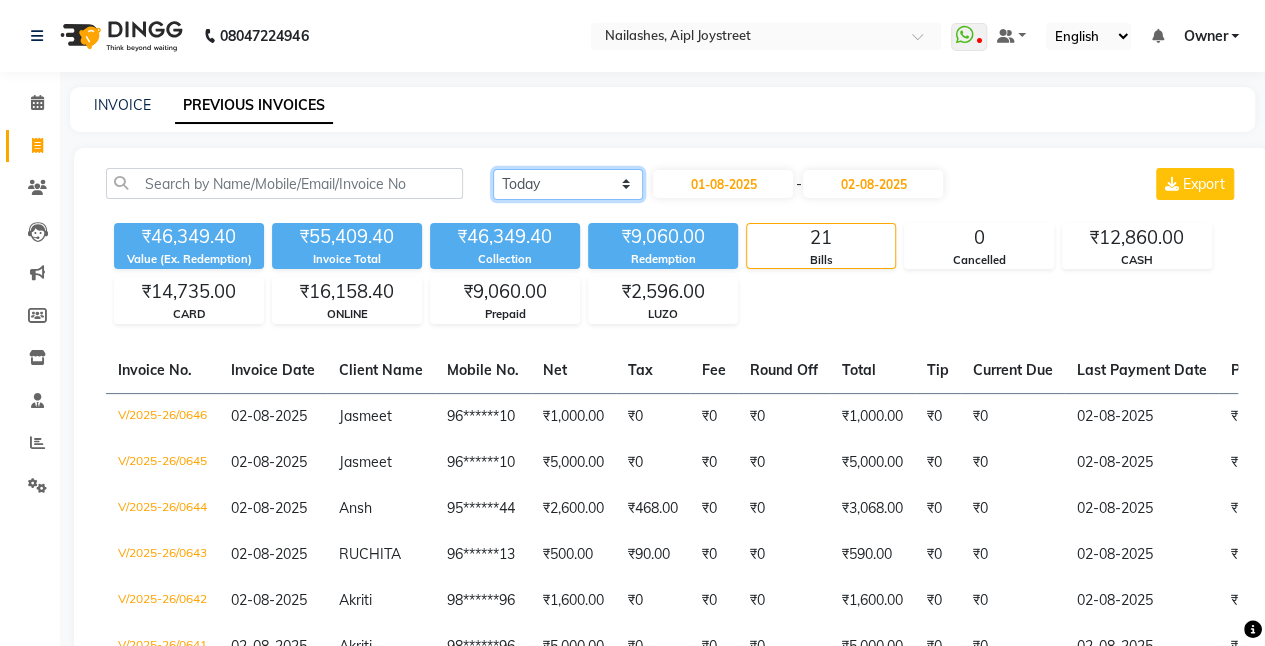 click on "Today Yesterday Custom Range" 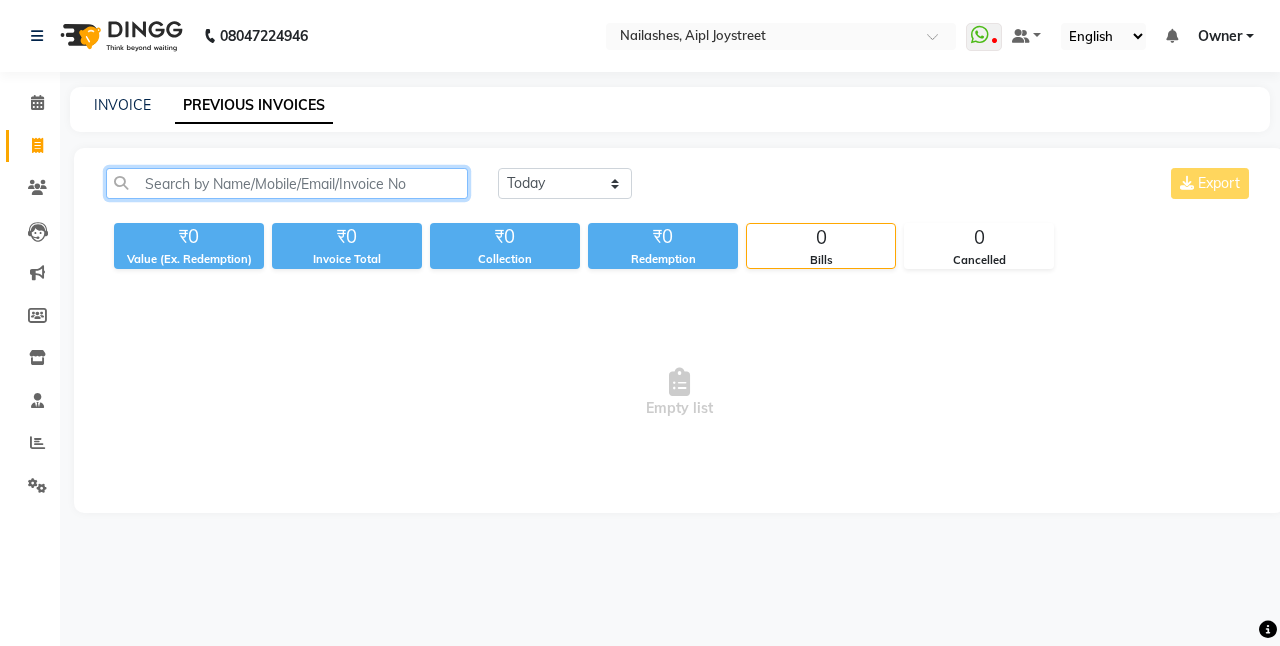 click 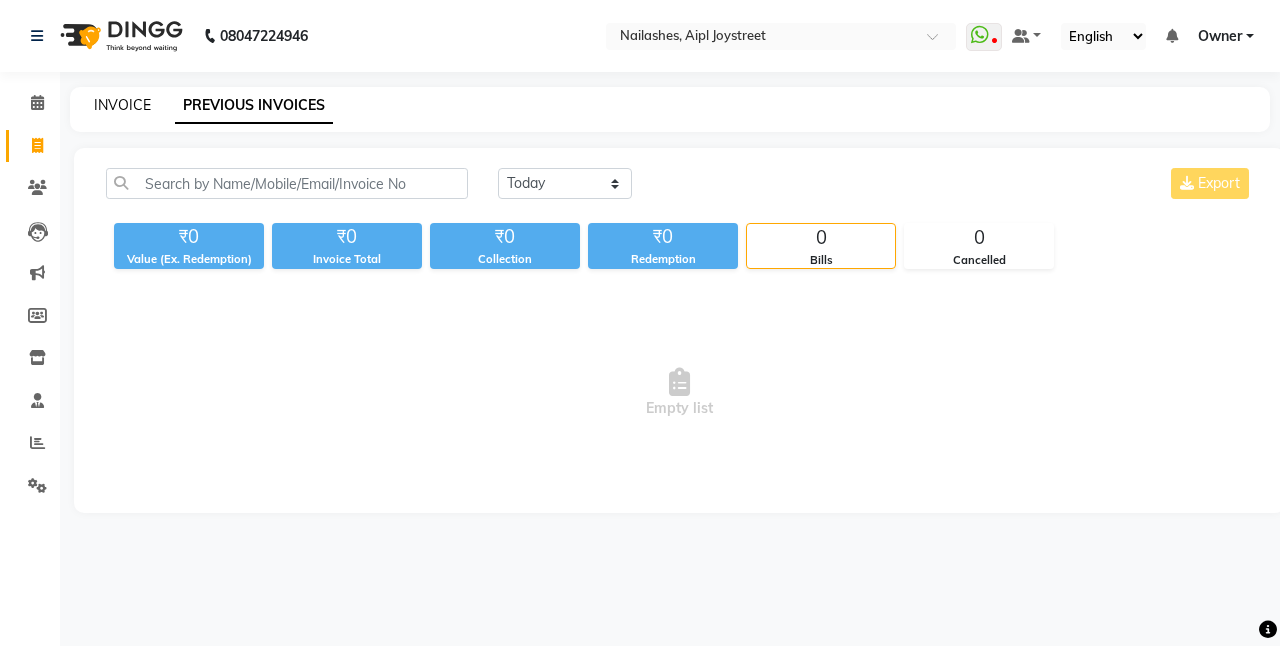 click on "INVOICE" 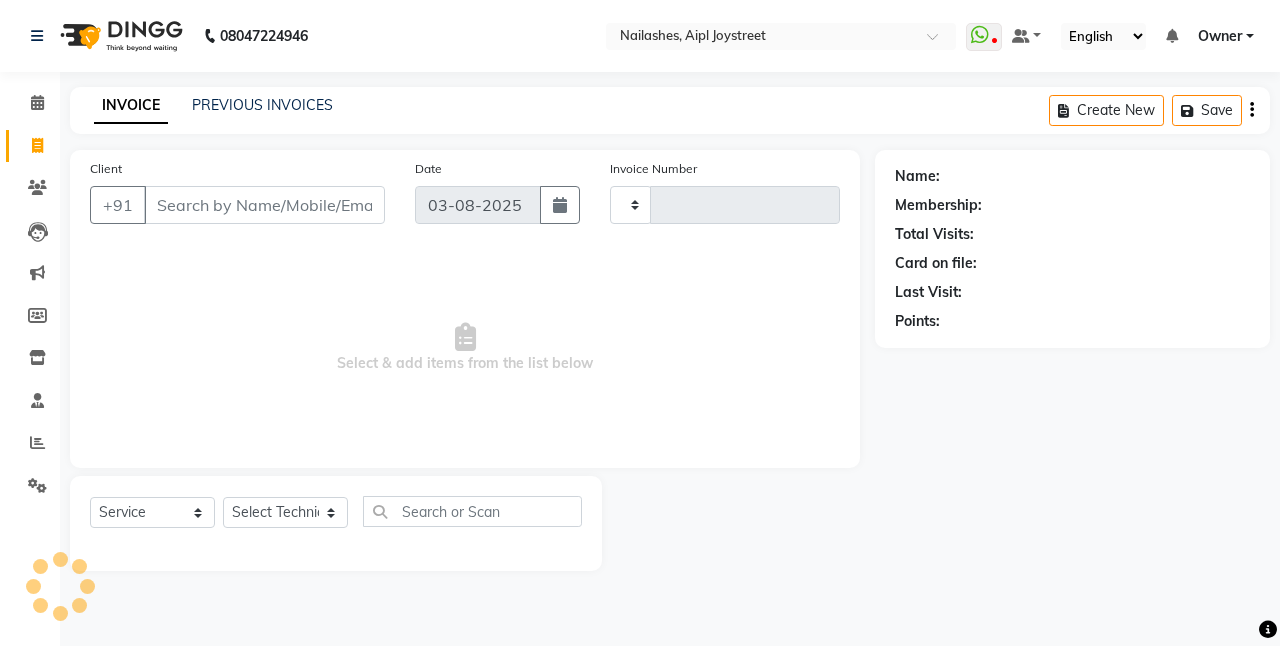 type on "0647" 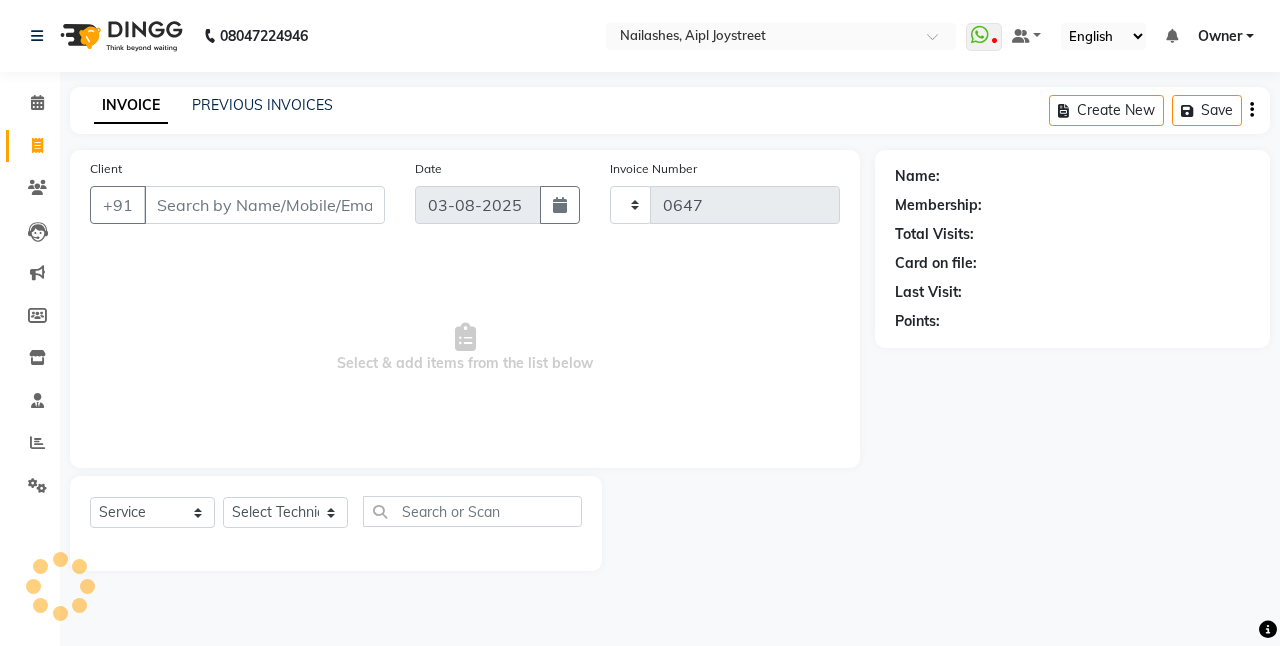 select on "5749" 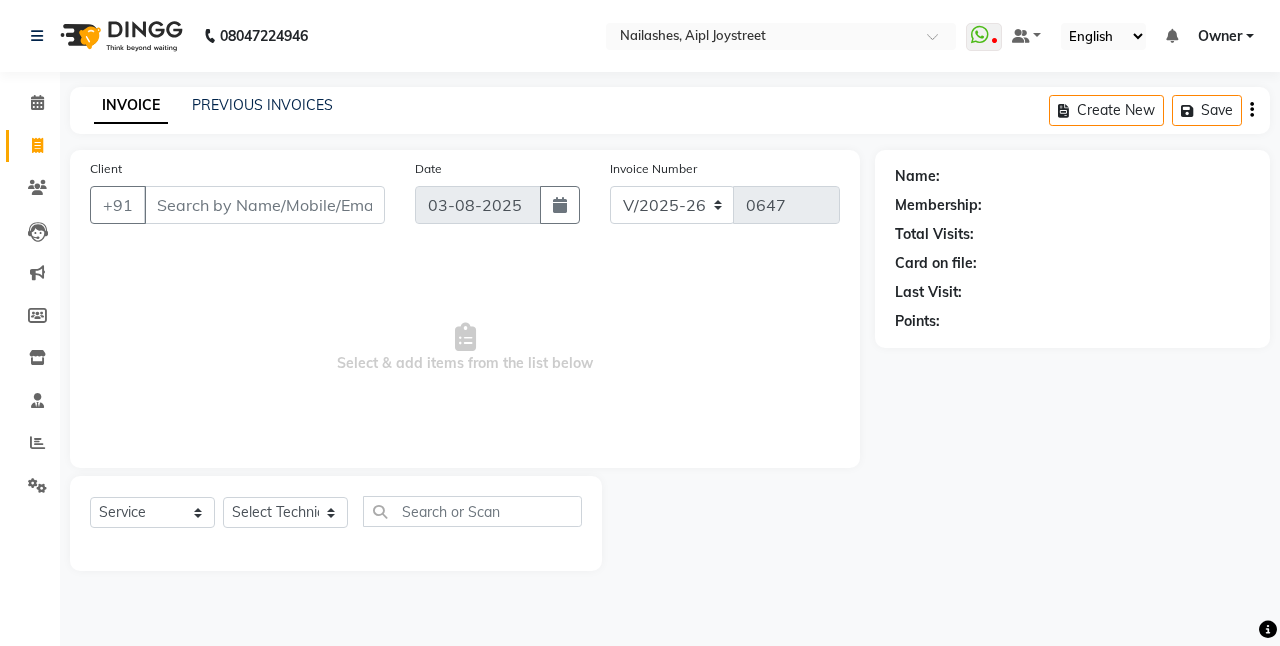 click on "INVOICE PREVIOUS INVOICES Create New   Save" 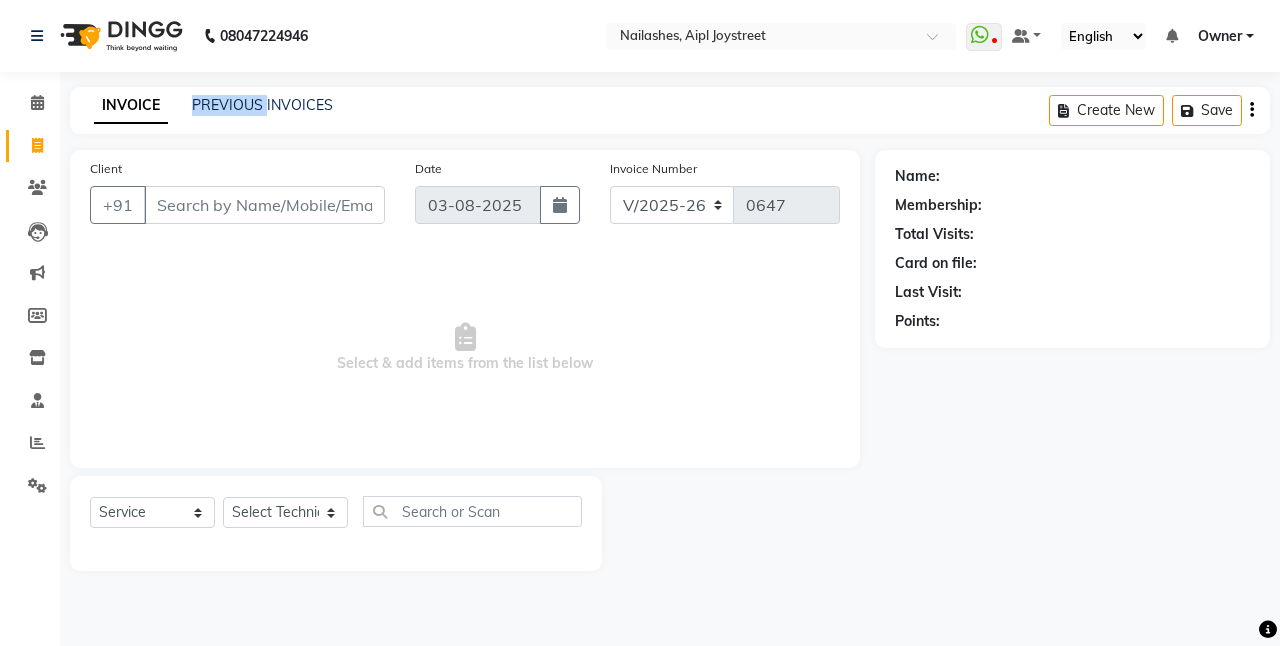 click on "INVOICE PREVIOUS INVOICES Create New   Save" 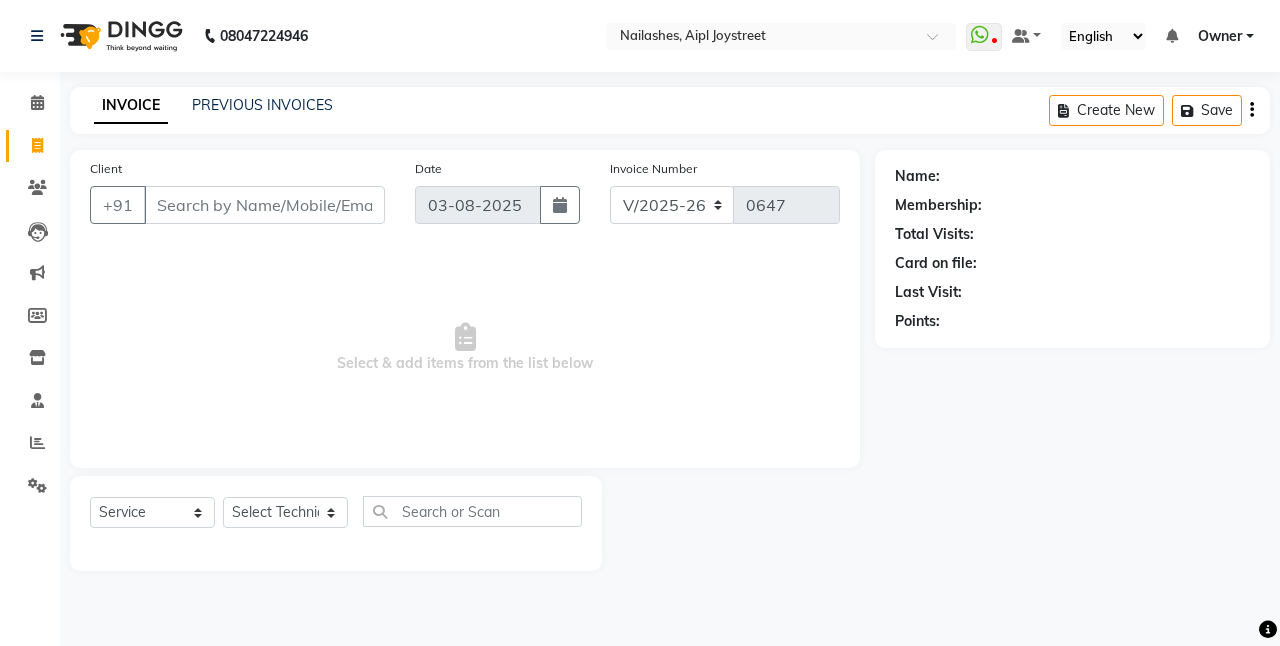 click on "INVOICE" 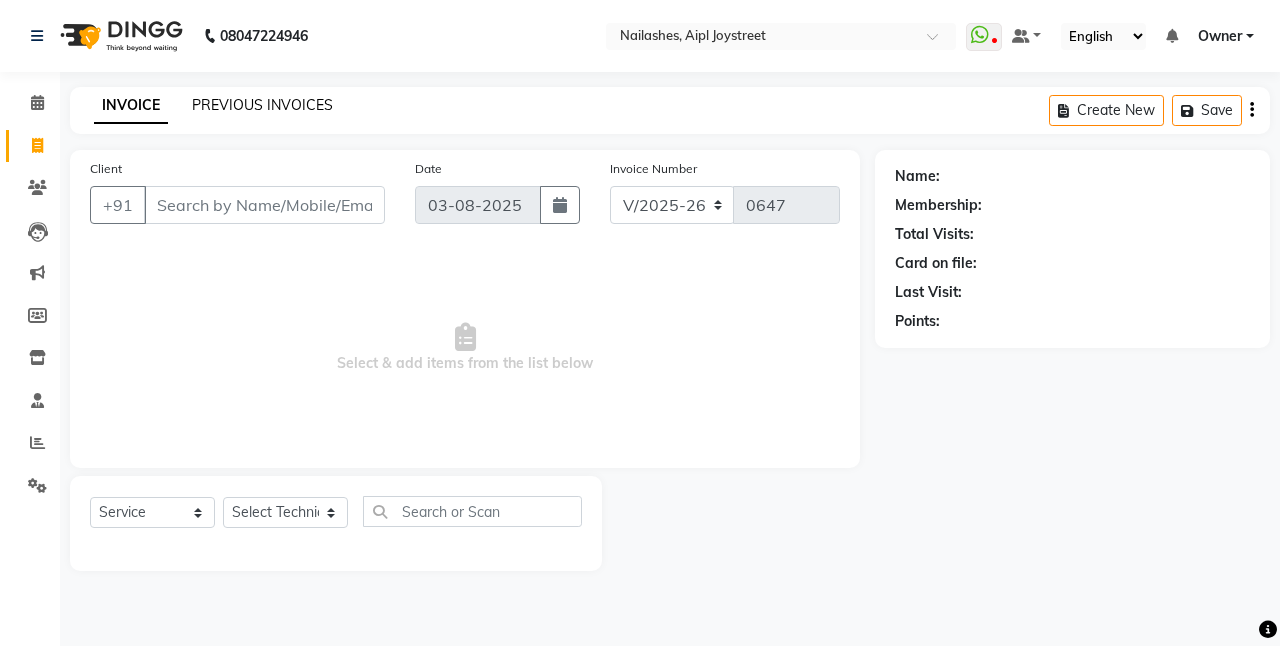 click on "PREVIOUS INVOICES" 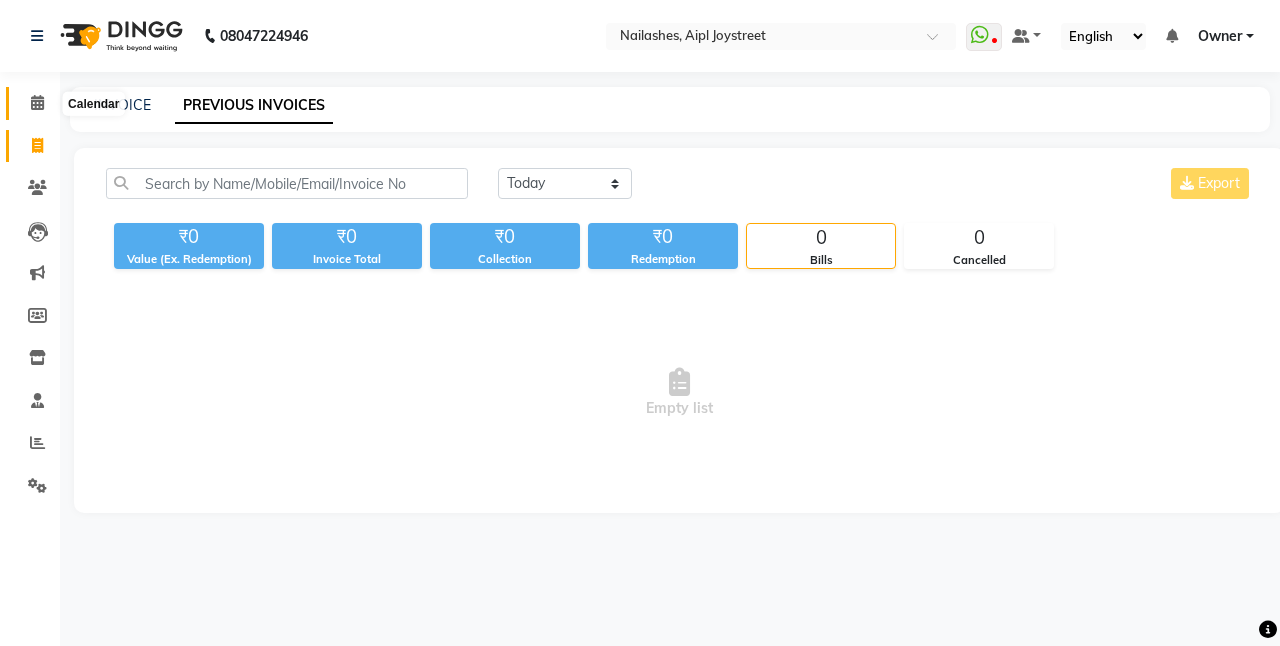 click 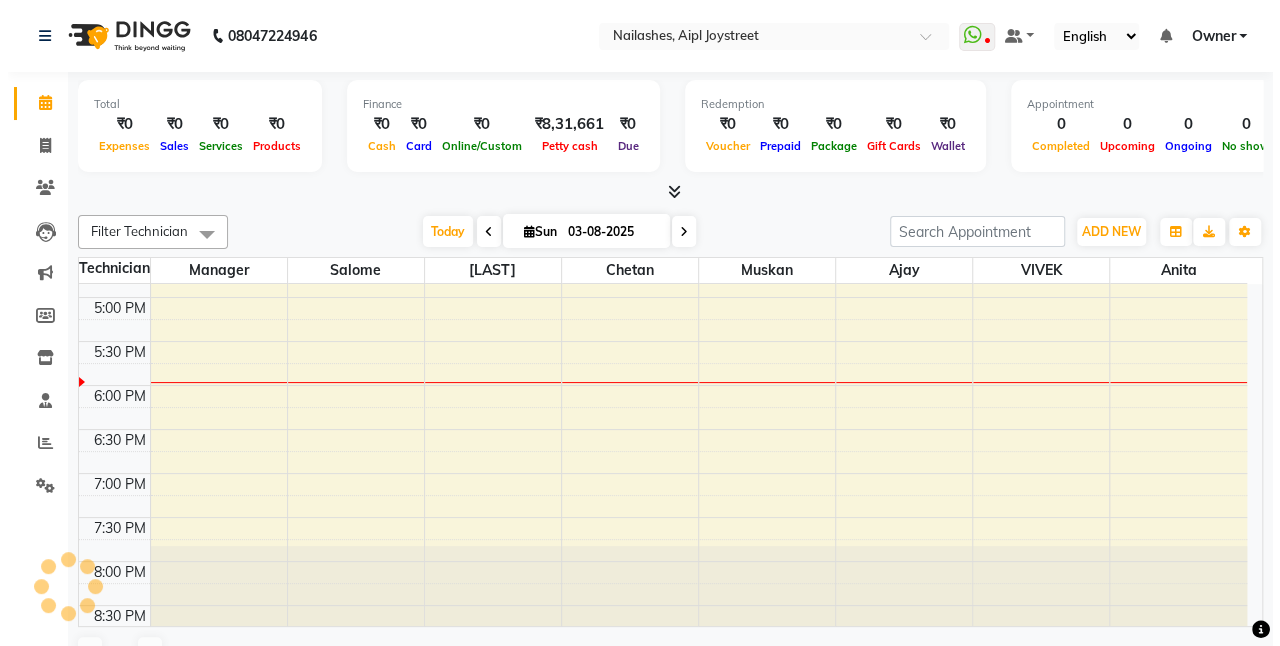 scroll, scrollTop: 0, scrollLeft: 0, axis: both 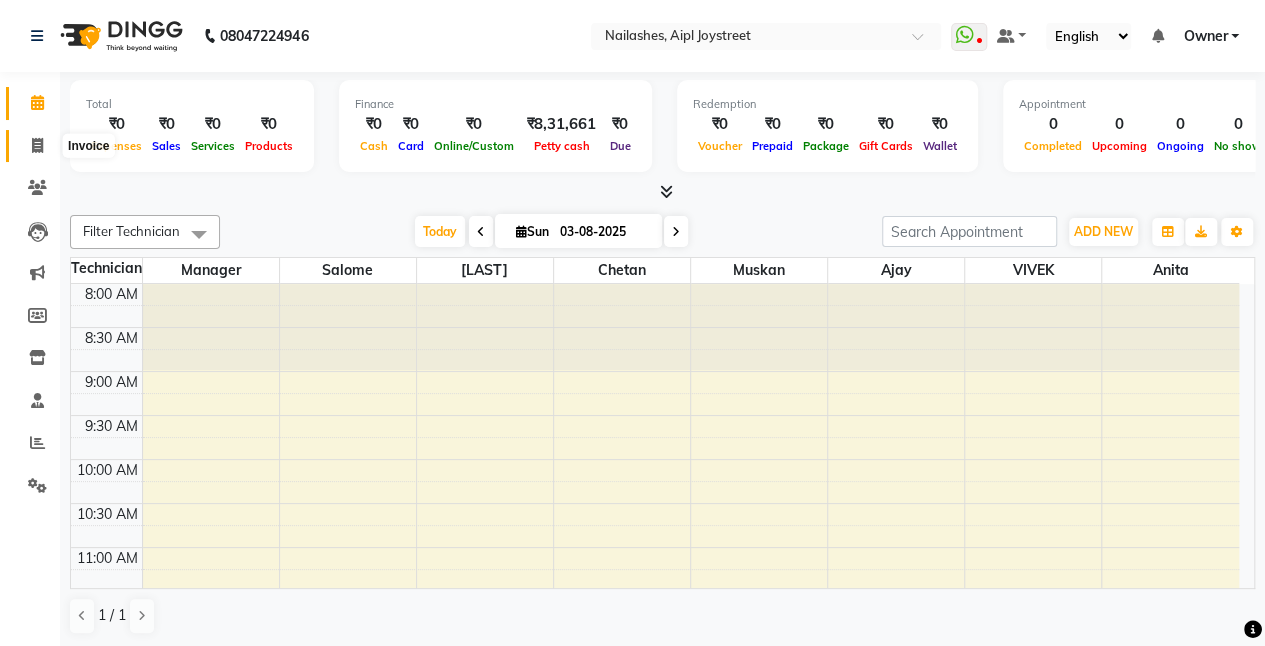 click 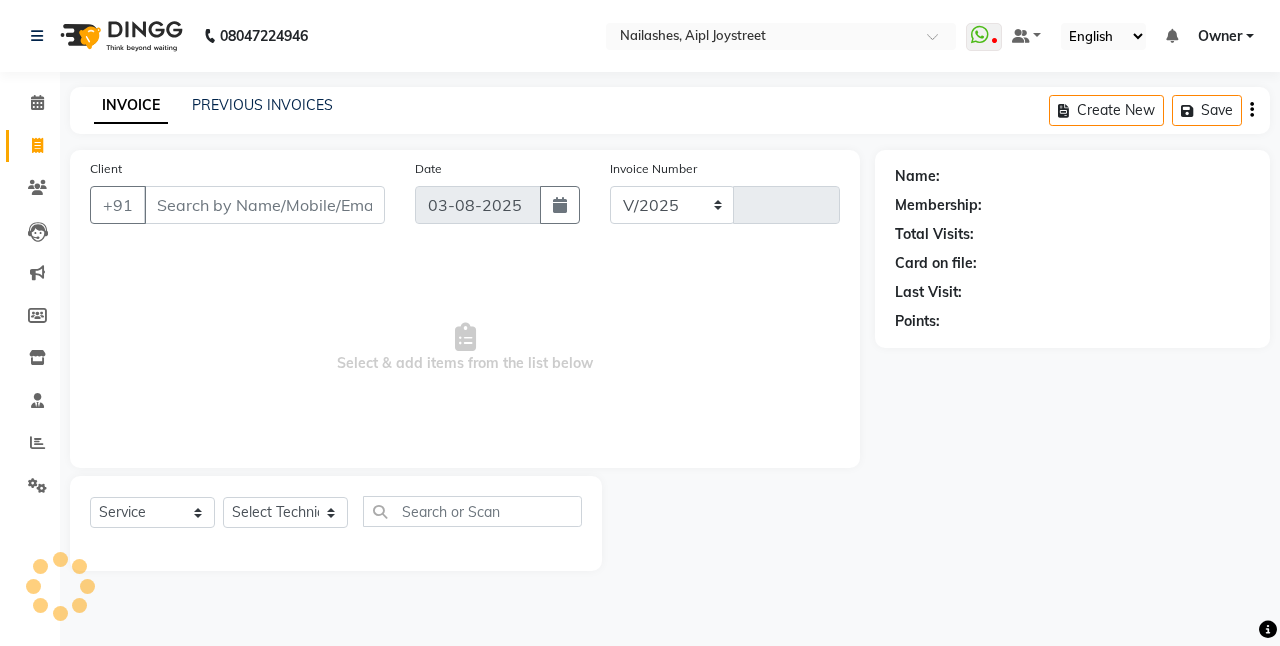 select on "5749" 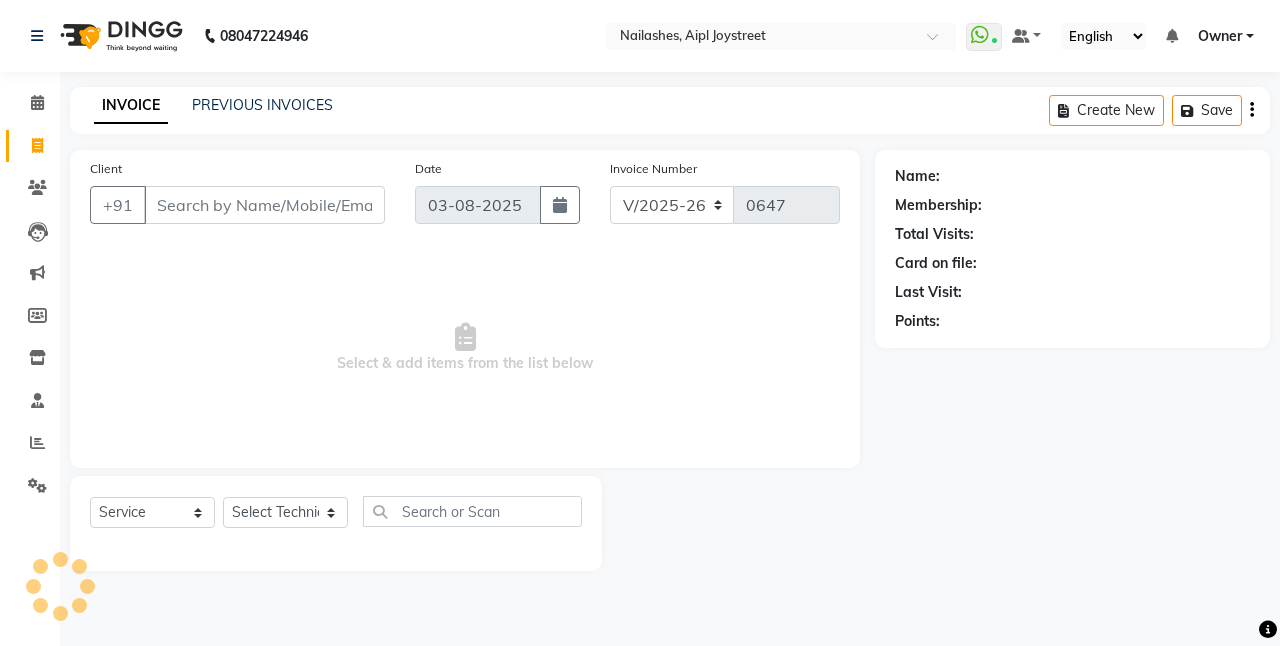 select on "5749" 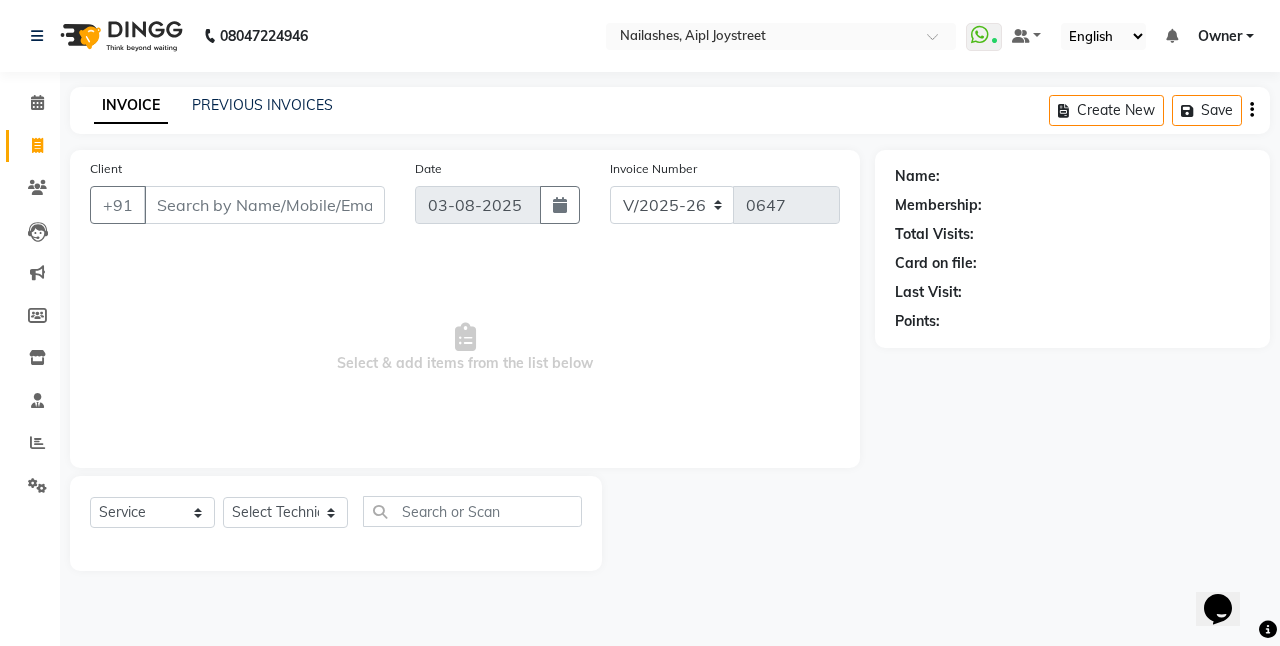 scroll, scrollTop: 0, scrollLeft: 0, axis: both 